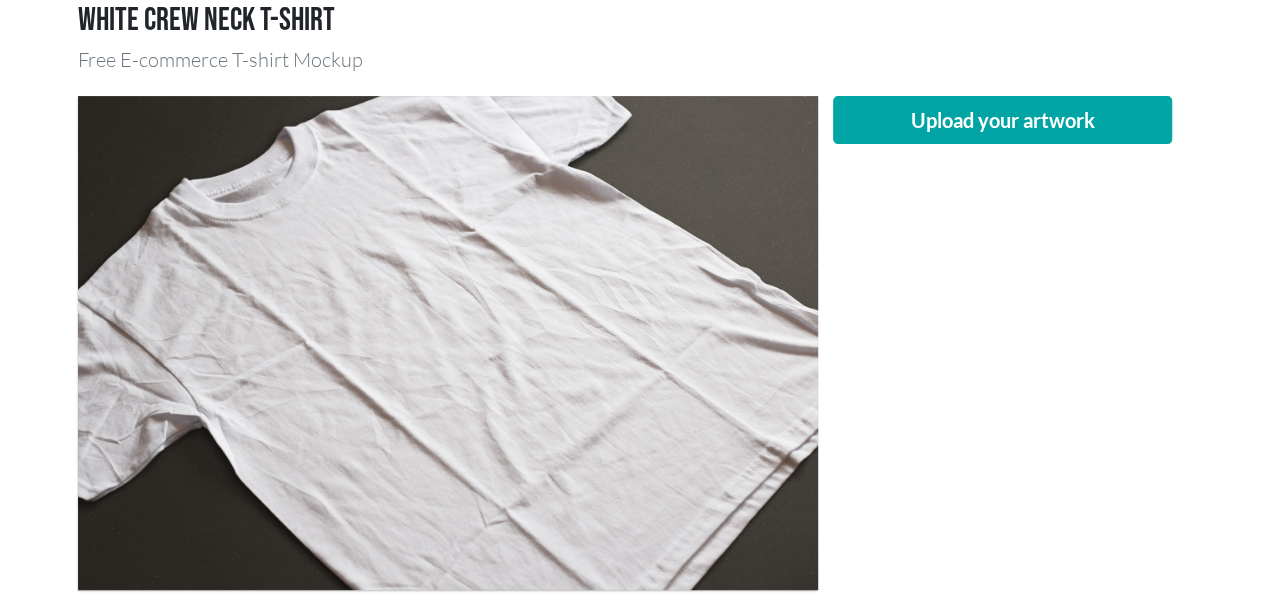 scroll, scrollTop: 200, scrollLeft: 0, axis: vertical 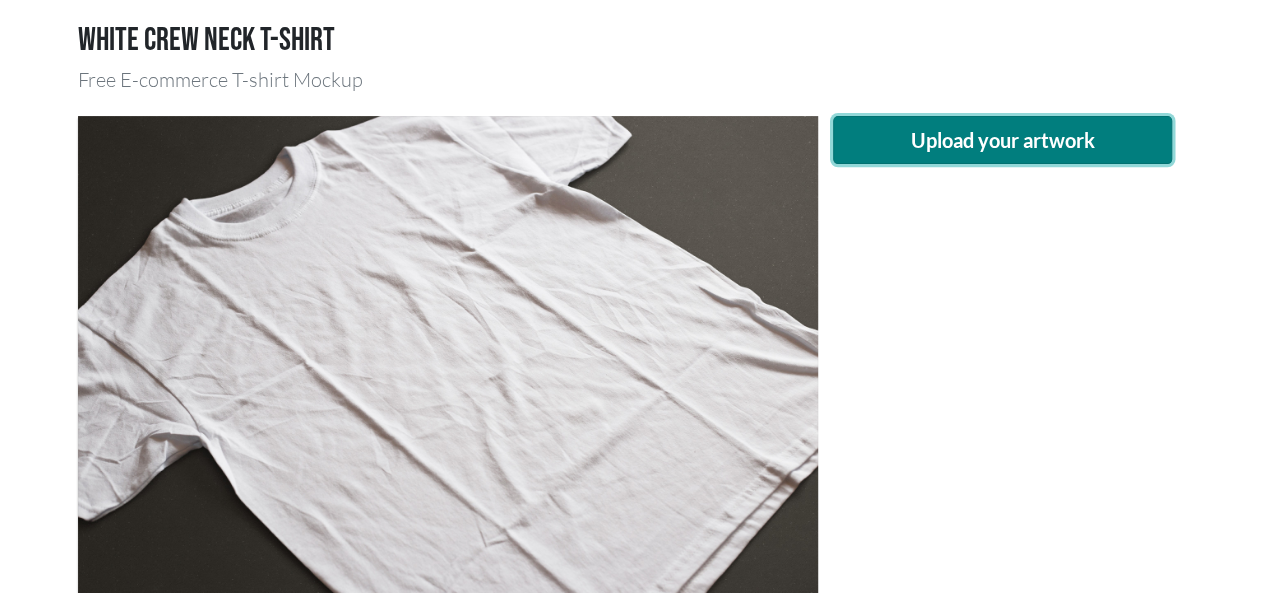 click on "Upload your artwork" at bounding box center (1003, 140) 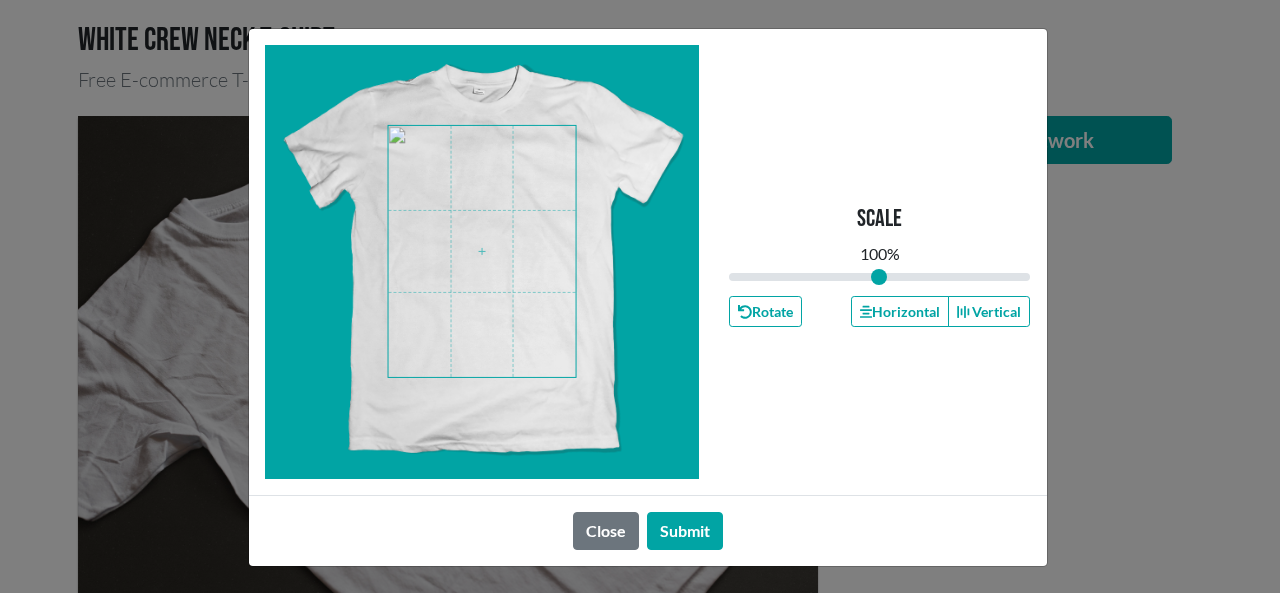 click at bounding box center [482, 251] 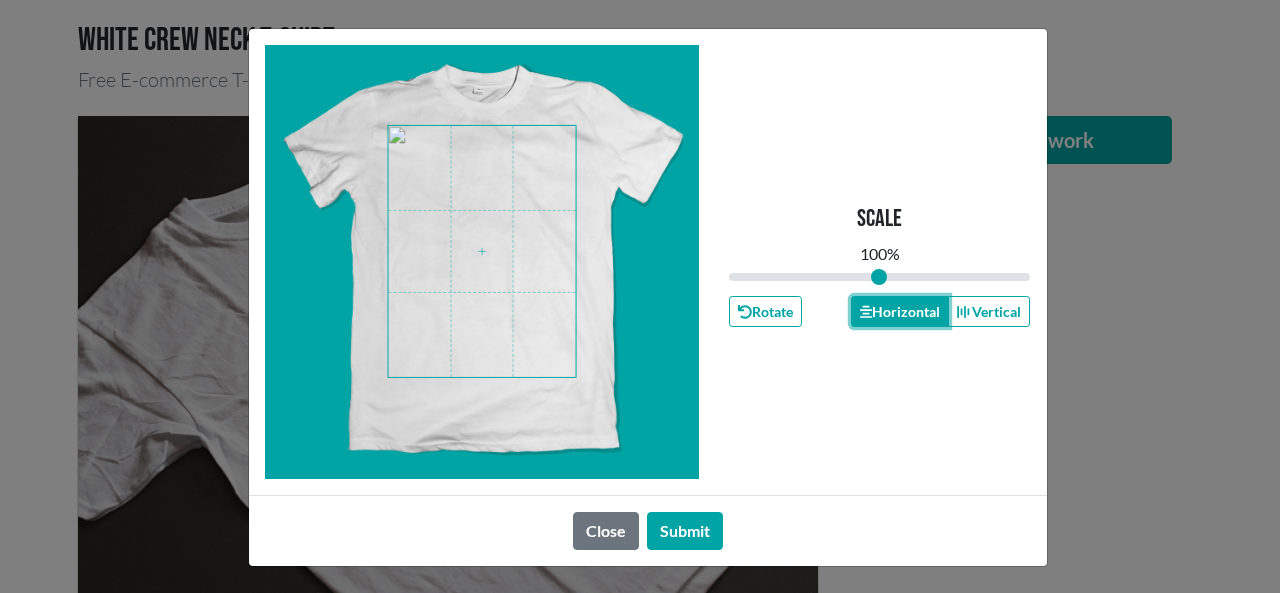 click on "Horizontal" at bounding box center (900, 311) 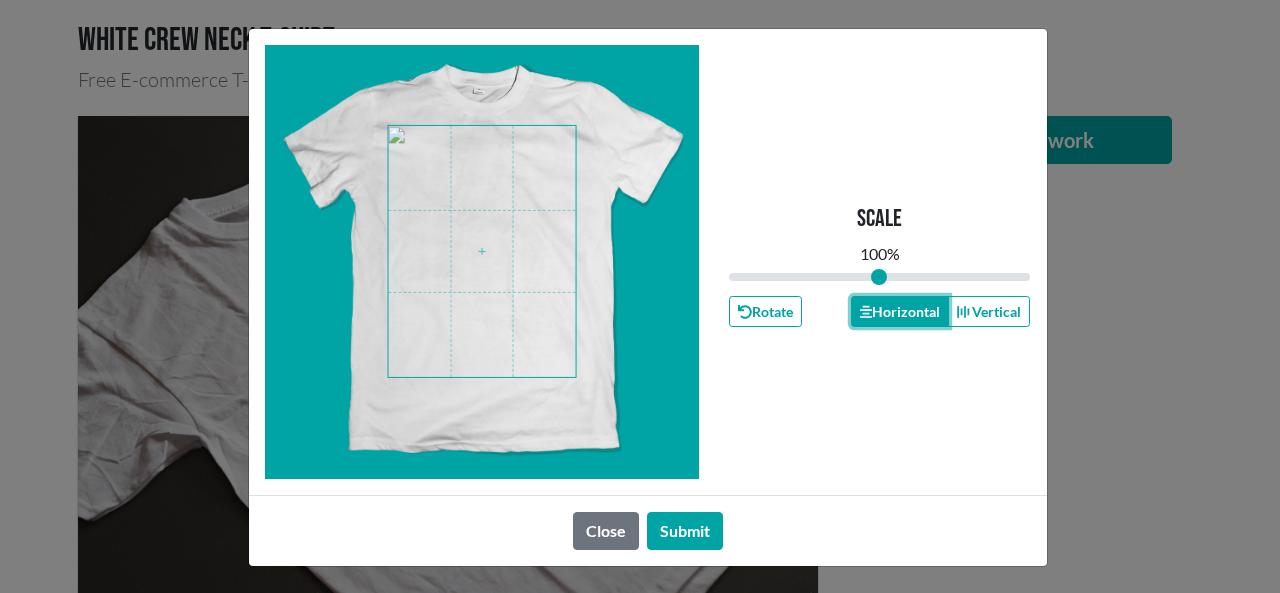 click on "Horizontal" at bounding box center [900, 311] 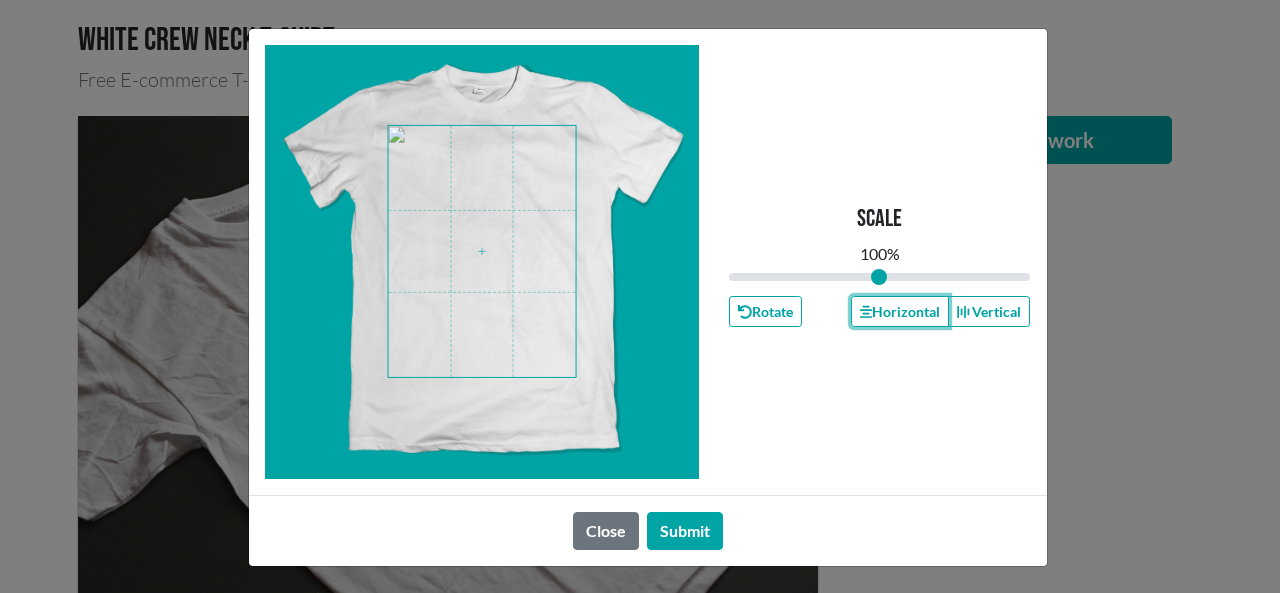 click at bounding box center [482, 251] 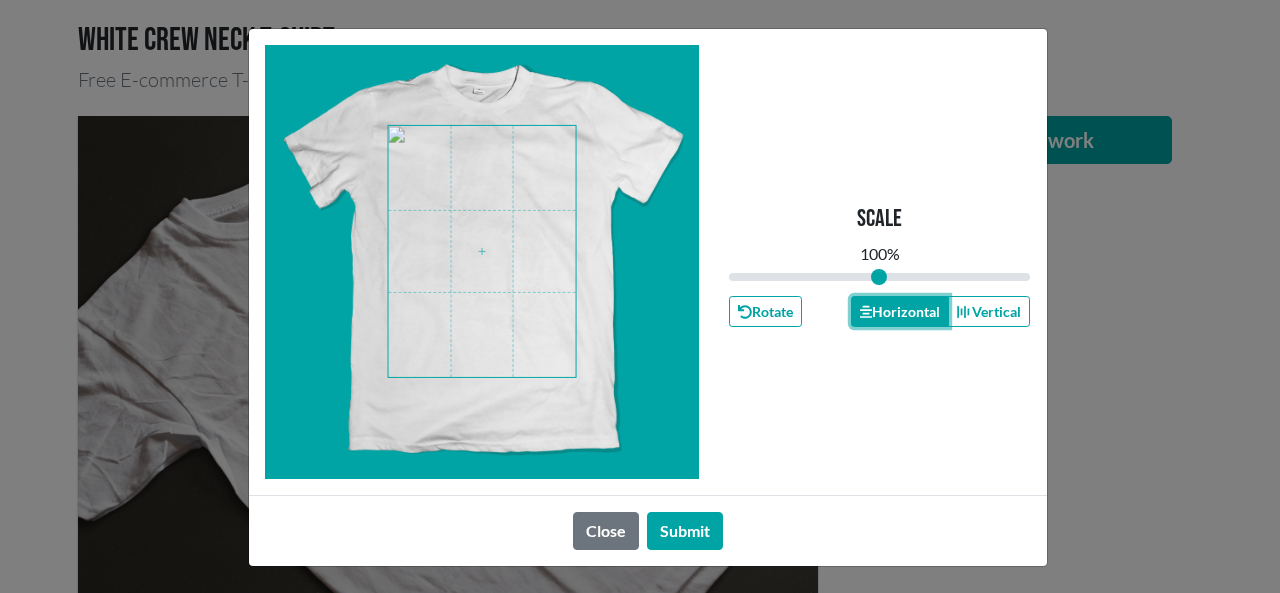 click on "Horizontal" at bounding box center (900, 311) 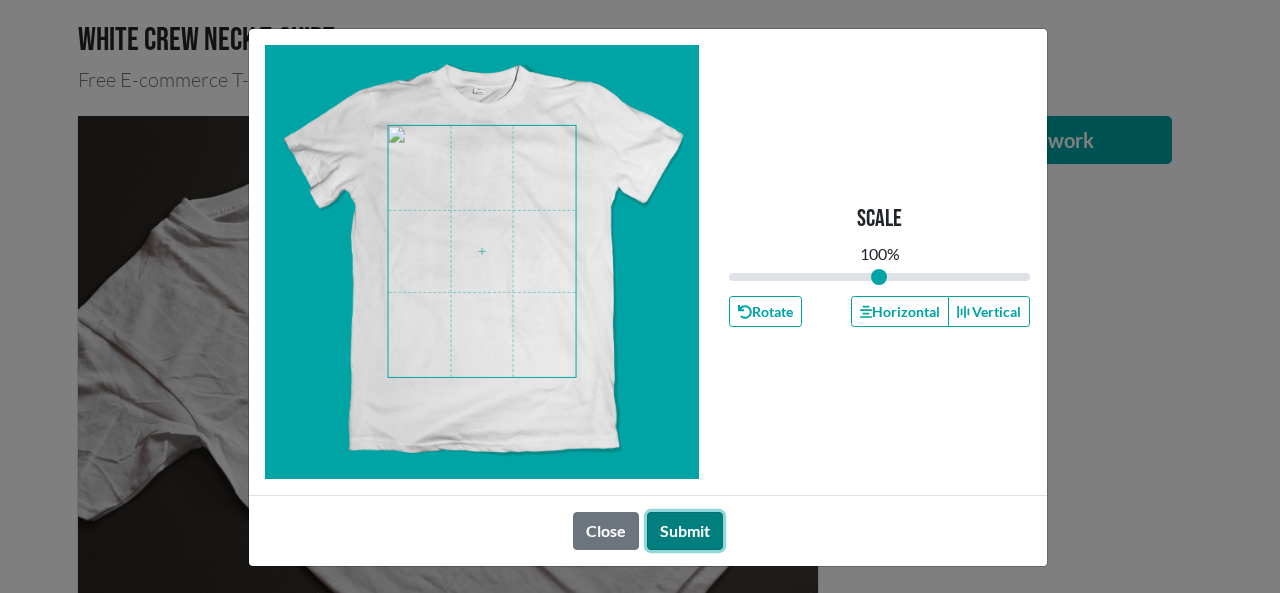 click on "Submit" at bounding box center [685, 531] 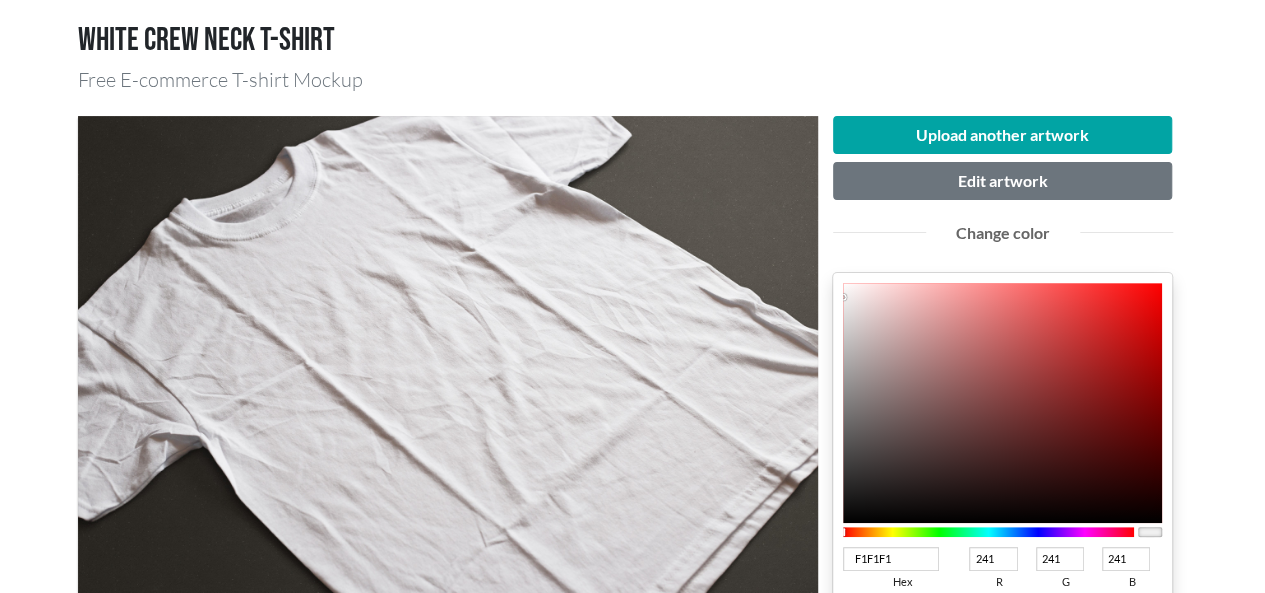 scroll, scrollTop: 400, scrollLeft: 0, axis: vertical 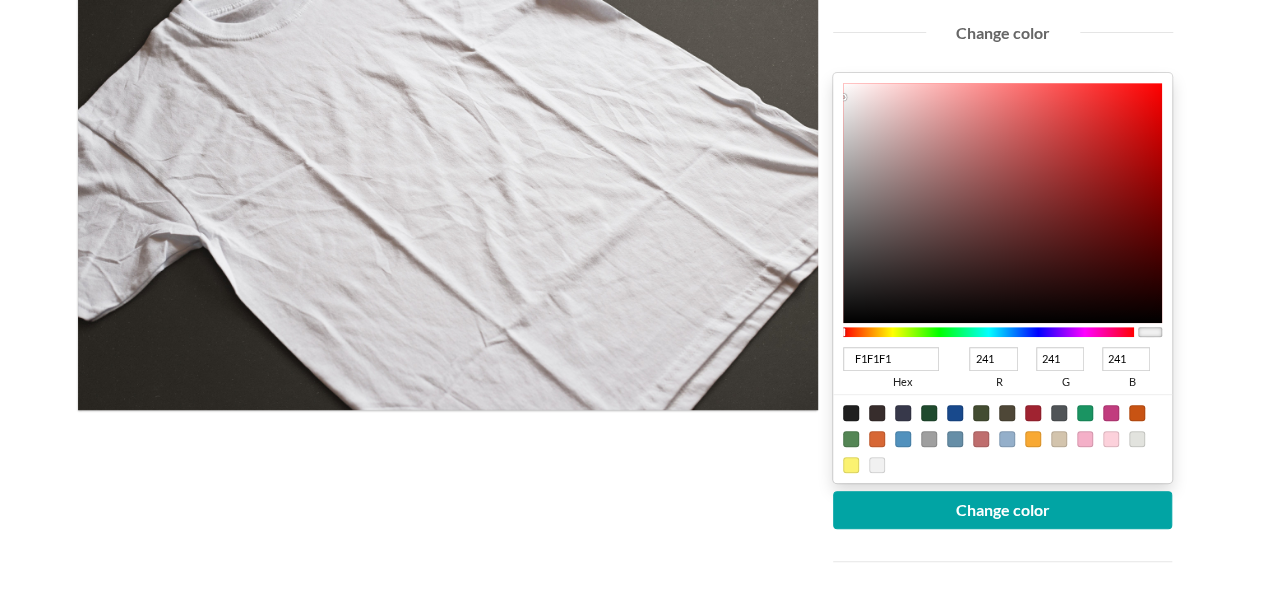 drag, startPoint x: 904, startPoint y: 358, endPoint x: 833, endPoint y: 363, distance: 71.17584 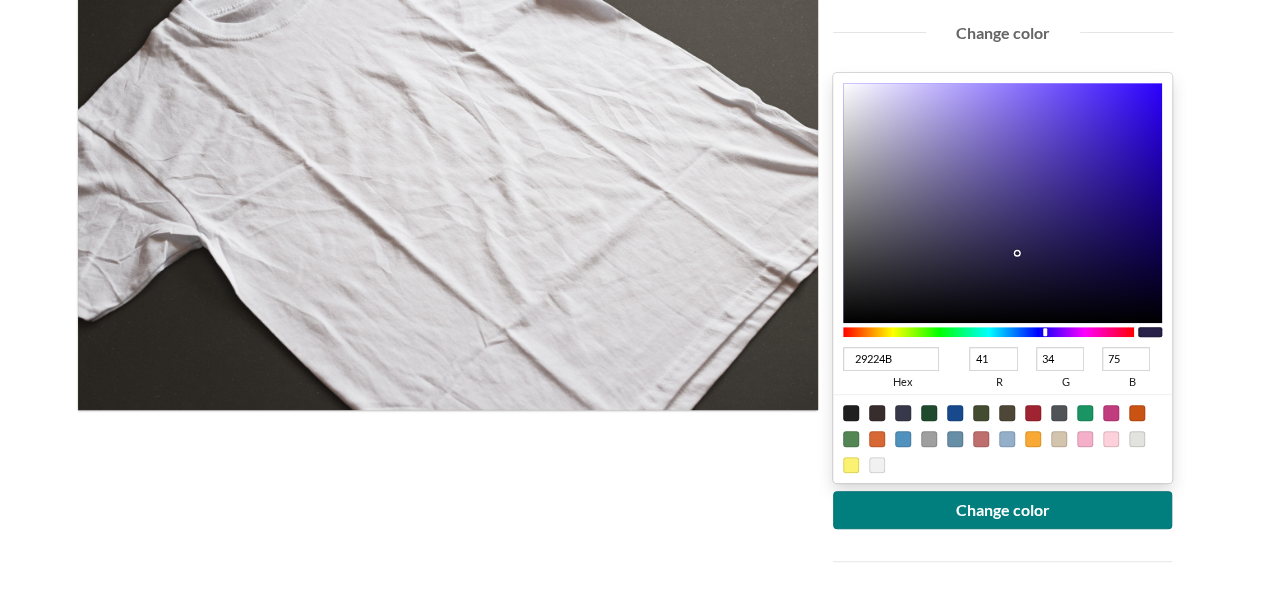 type on "29224B" 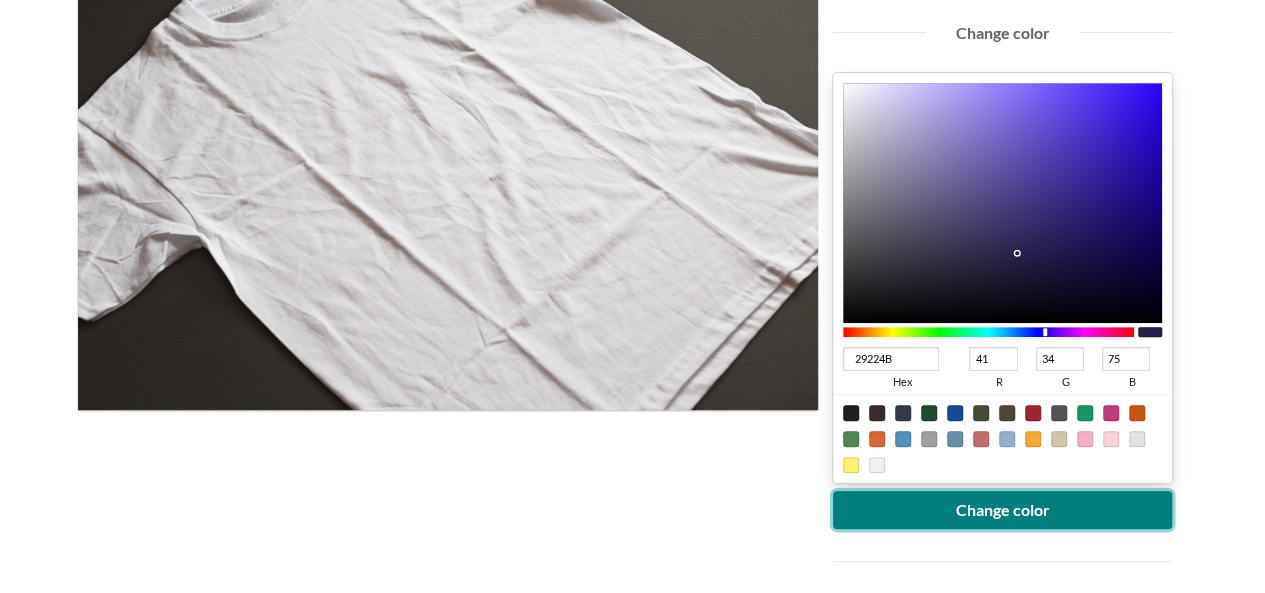 click on "Change color" at bounding box center [1003, 510] 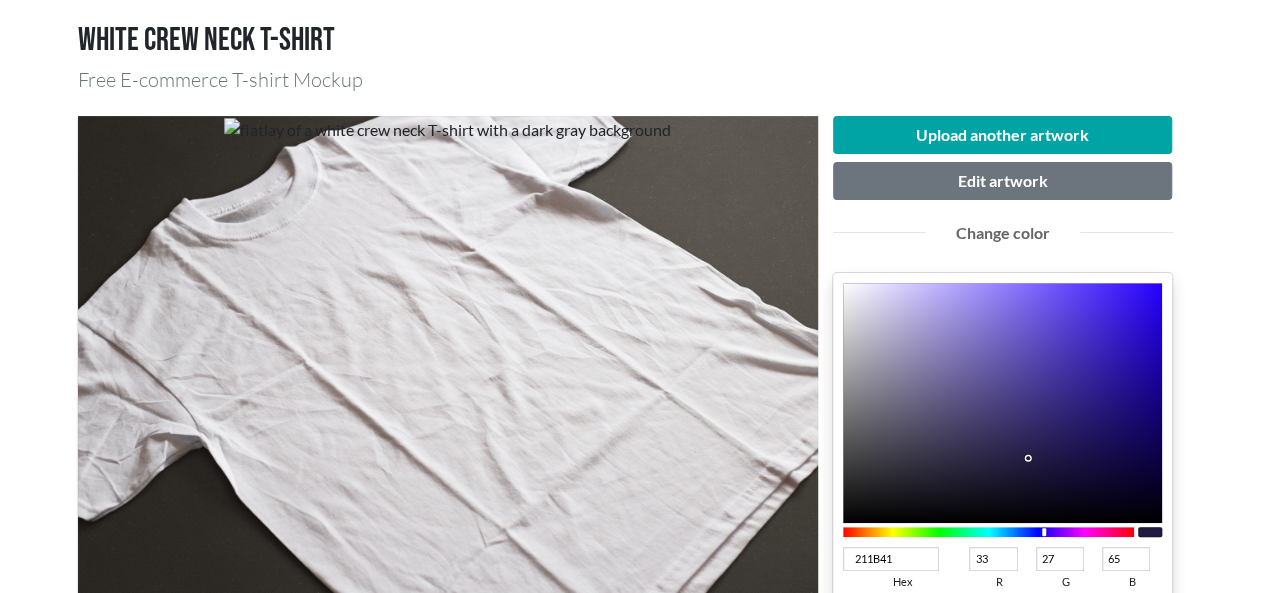 drag, startPoint x: 1015, startPoint y: 445, endPoint x: 1028, endPoint y: 463, distance: 22.203604 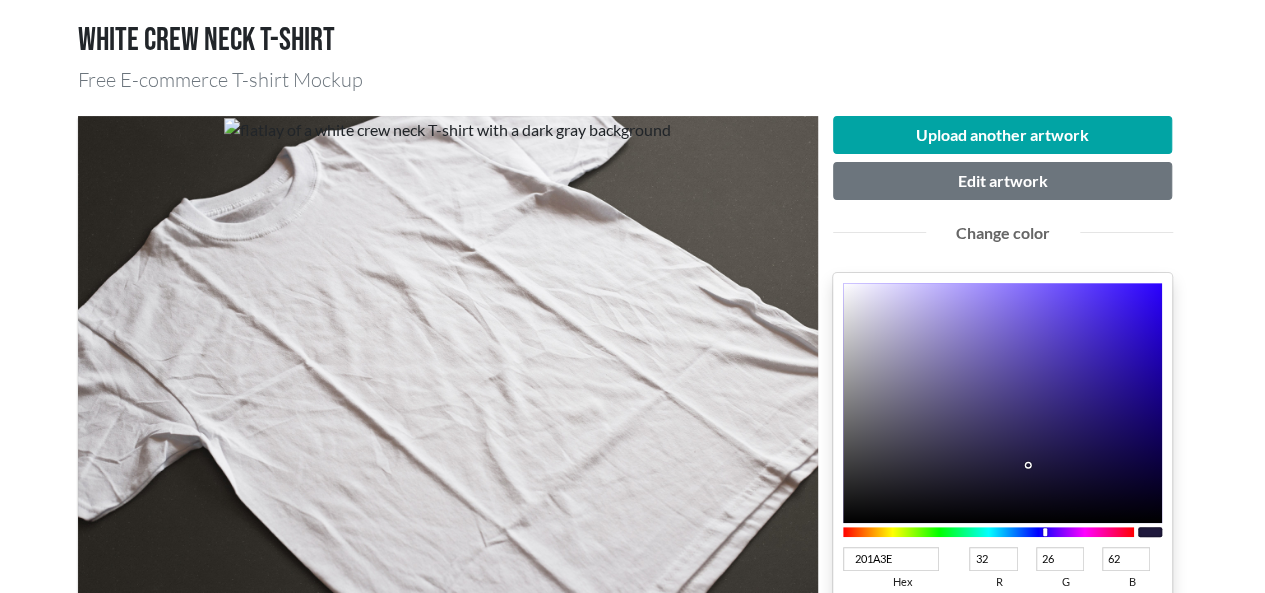 scroll, scrollTop: 400, scrollLeft: 0, axis: vertical 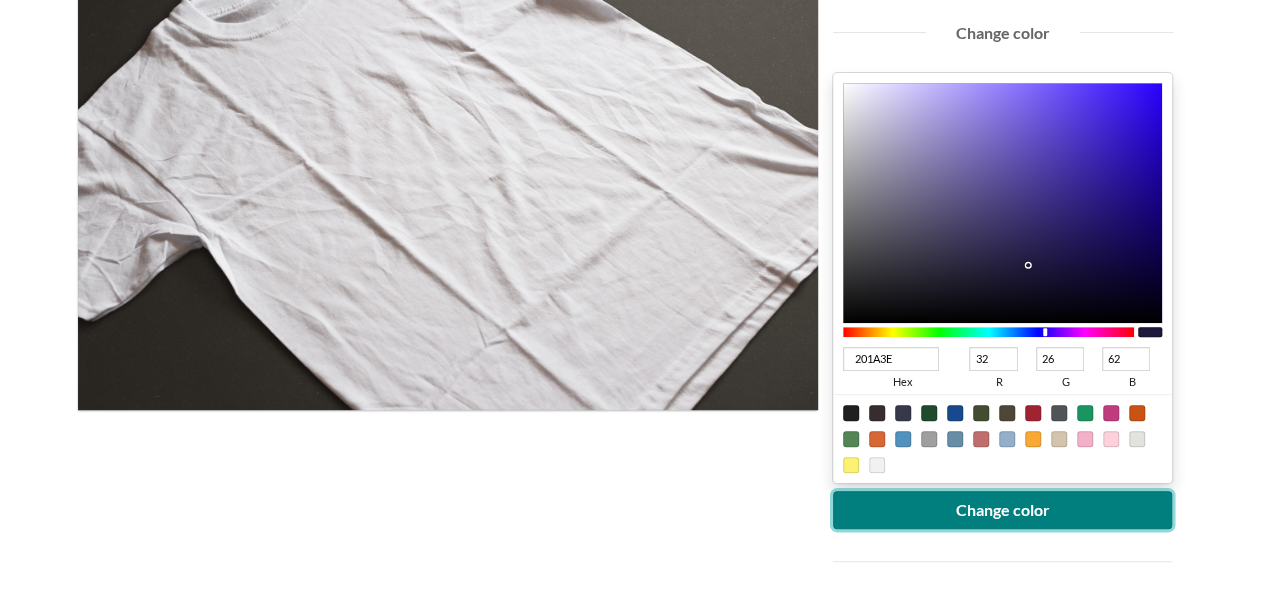click on "Change color" at bounding box center [1003, 510] 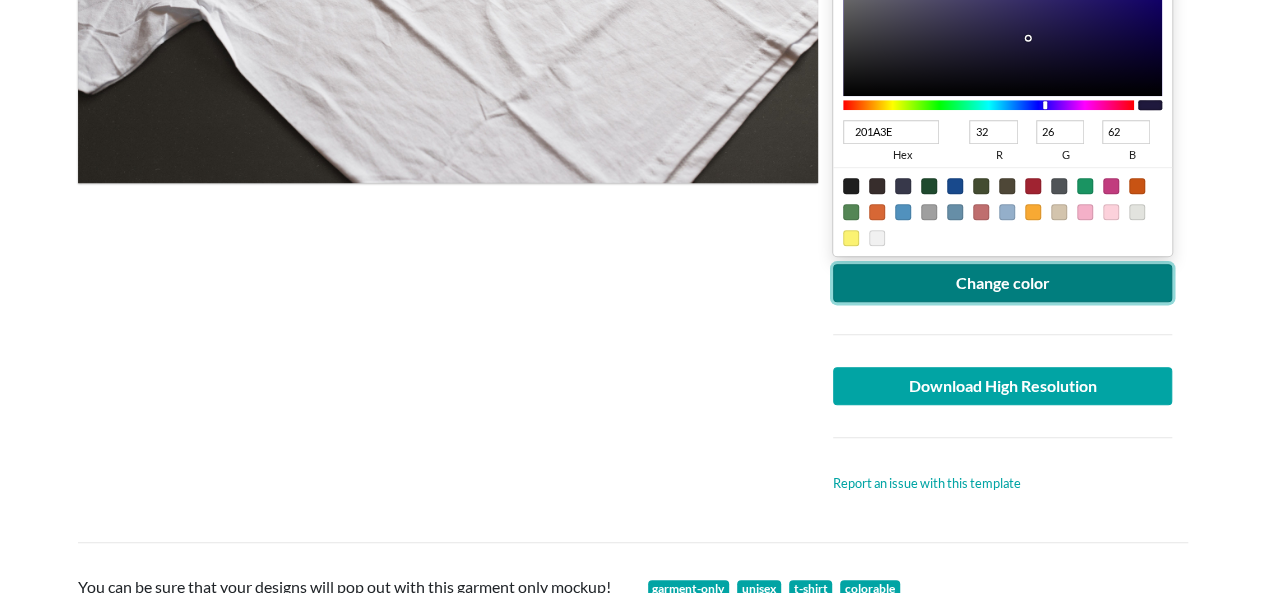scroll, scrollTop: 800, scrollLeft: 0, axis: vertical 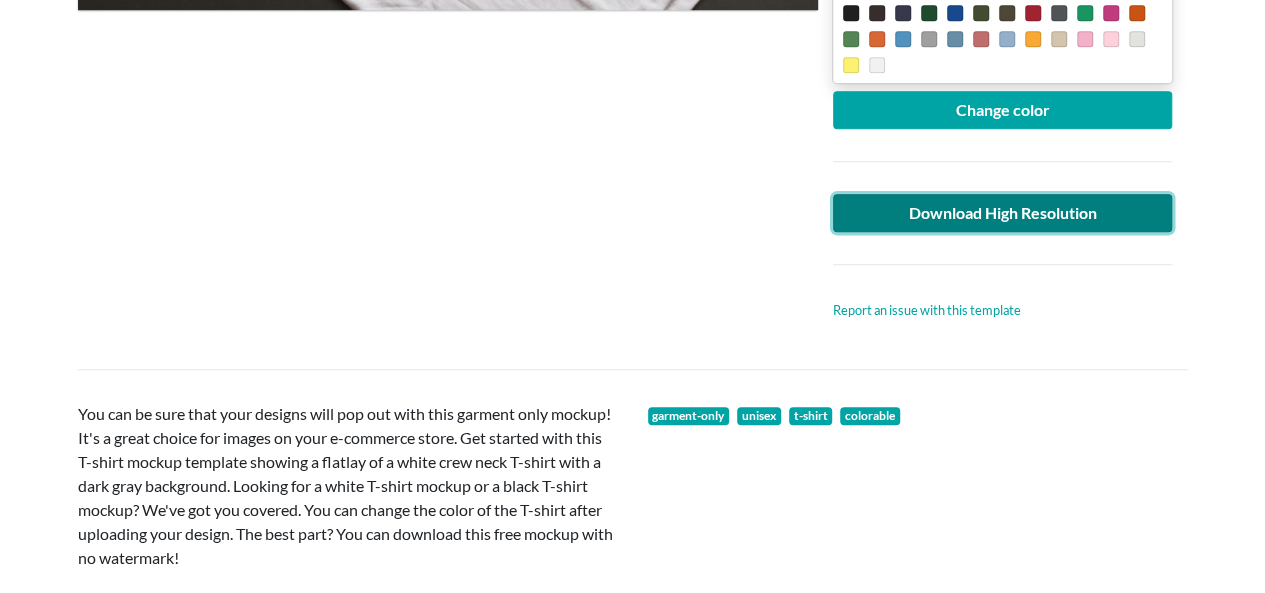 click on "Download High Resolution" at bounding box center [1003, 213] 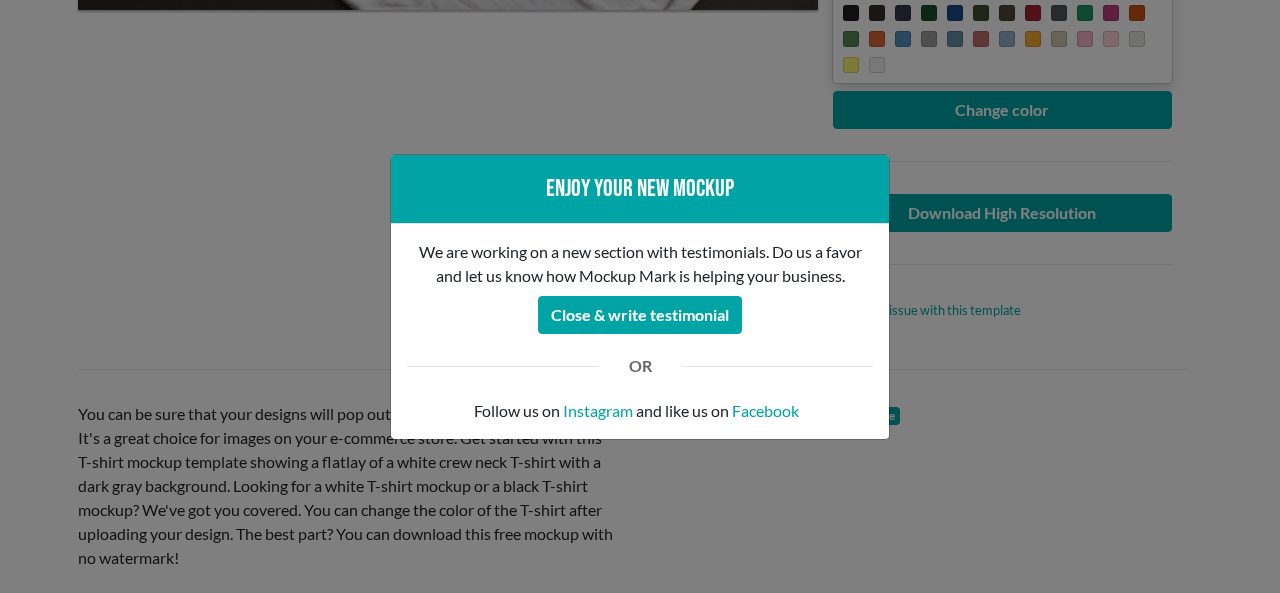 click on "Enjoy your new mockup We are working on a new section with testimonials. Do us a favor and let us know how Mockup Mark is helping your business. Close & write testimonial OR Follow us on   Instagram   and like us on   Facebook" at bounding box center (640, 296) 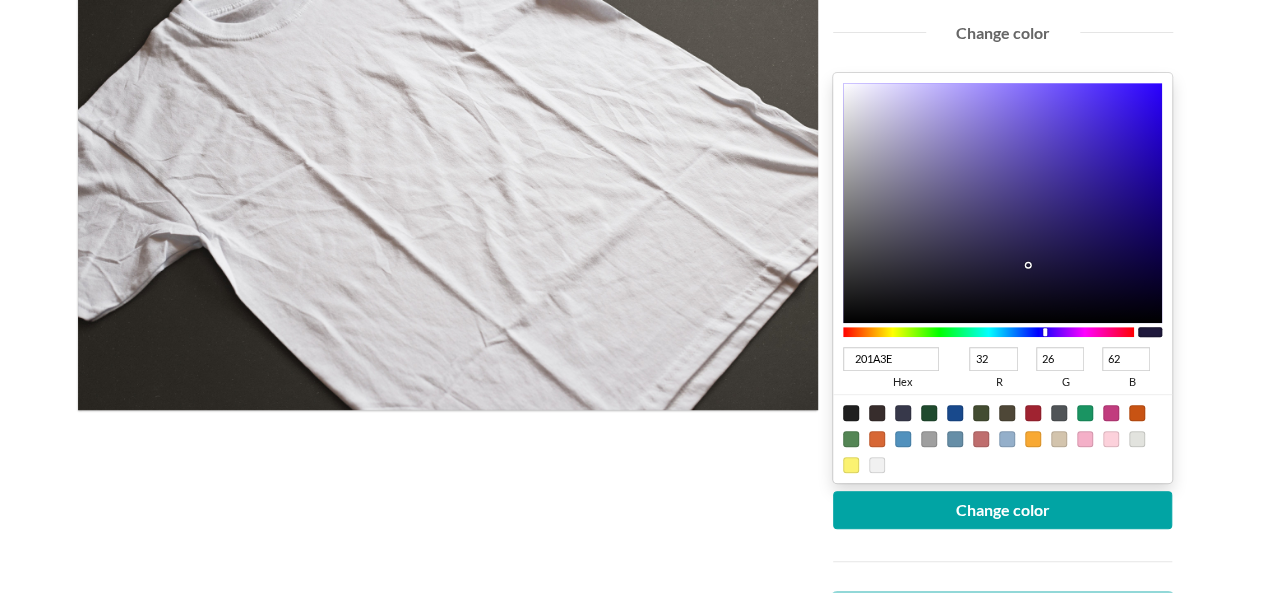 scroll, scrollTop: 200, scrollLeft: 0, axis: vertical 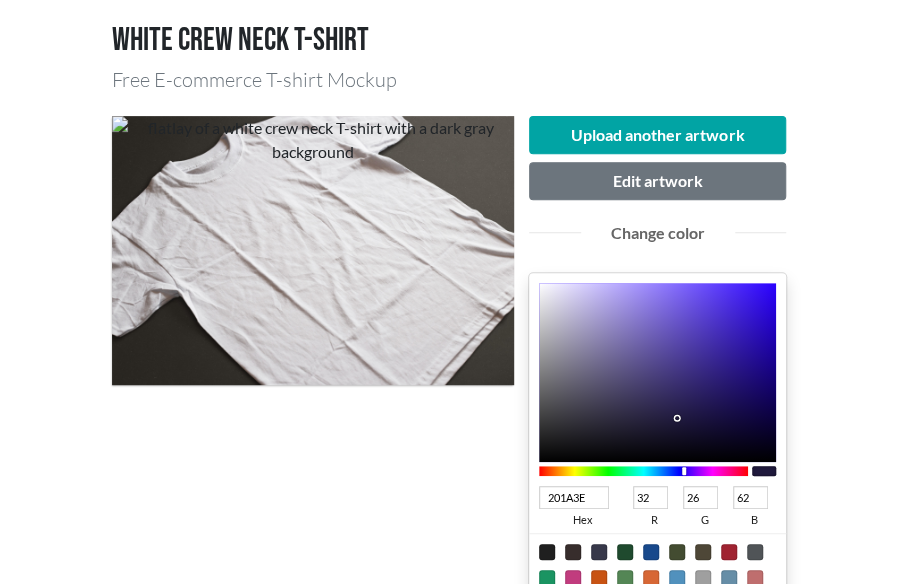 click on "Get 20% off today!  Use coupon  MONDAY20  during checkout! White crew neck T-shirt Free E-commerce T-shirt Mockup Upload another artwork Edit artwork Change color 201A3E hex 32 r 26 g 62 b 100 a Change color Download High Resolution Report an issue with this template You can be sure that your designs will pop out with this garment only mockup! It's a great choice for images on your e-commerce store. Get started with this T-shirt
mockup template showing a flatlay of a white crew neck T-shirt with a dark gray background. Looking for a white T-shirt mockup or a black T-shirt mockup? We've got you covered. You can change the color of the T-shirt after uploading your design. The best part? You can download this free mockup with no watermark! garment-only unisex t-shirt colorable You might also like Premium Premium Premium Premium Premium Premium Premium Premium Premium Premium Premium Premium Premium Premium Premium Premium Premium Premium Premium Premium Premium Premium Premium Browse more templates" at bounding box center [456, 859] 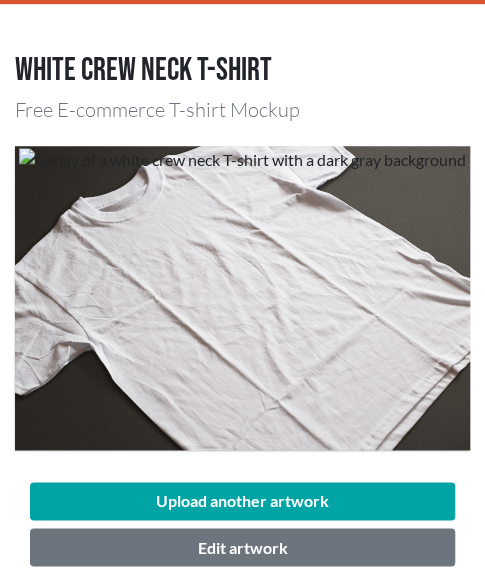 drag, startPoint x: 162, startPoint y: 307, endPoint x: 225, endPoint y: 276, distance: 70.21396 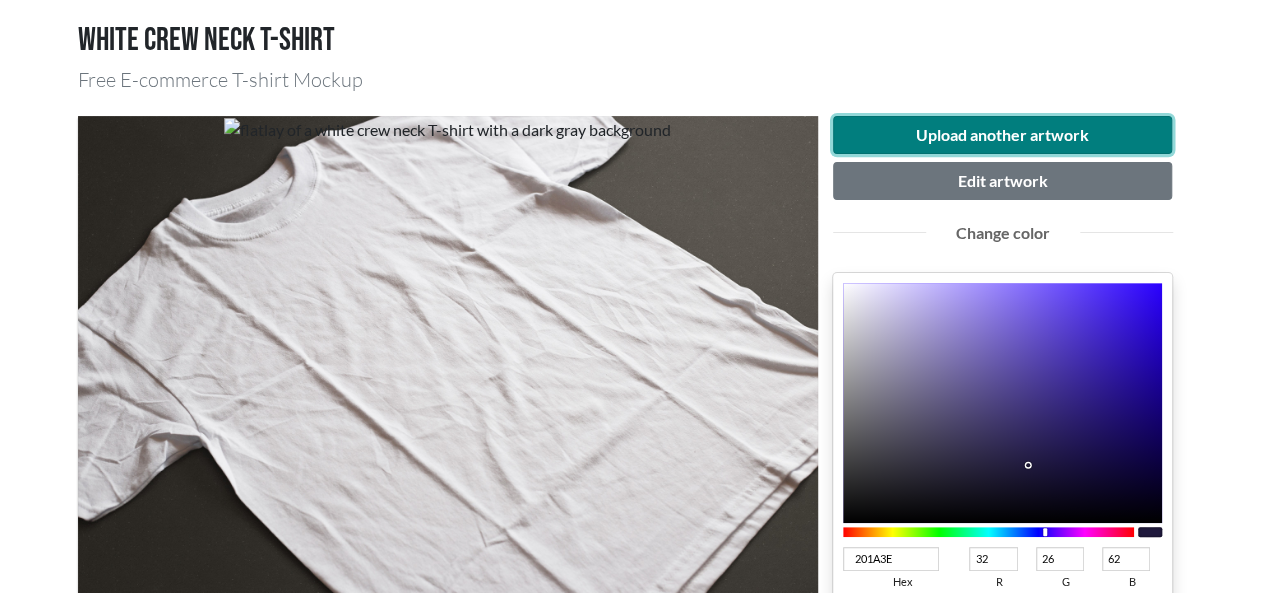 click on "Upload another artwork" at bounding box center [1003, 135] 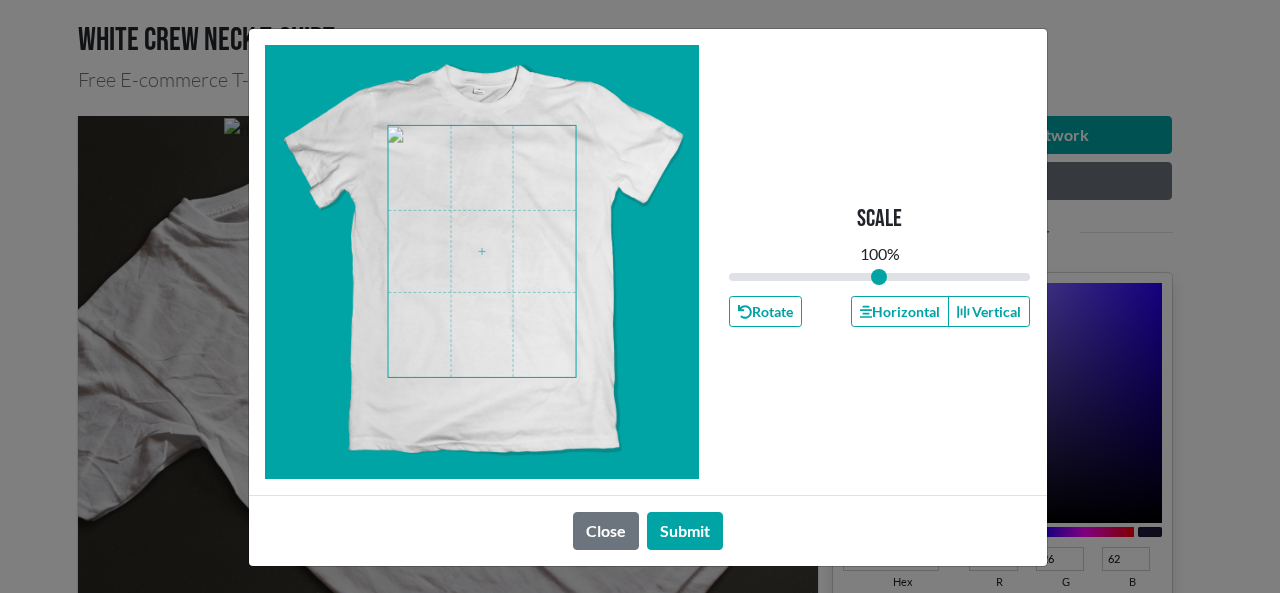 click at bounding box center (482, 251) 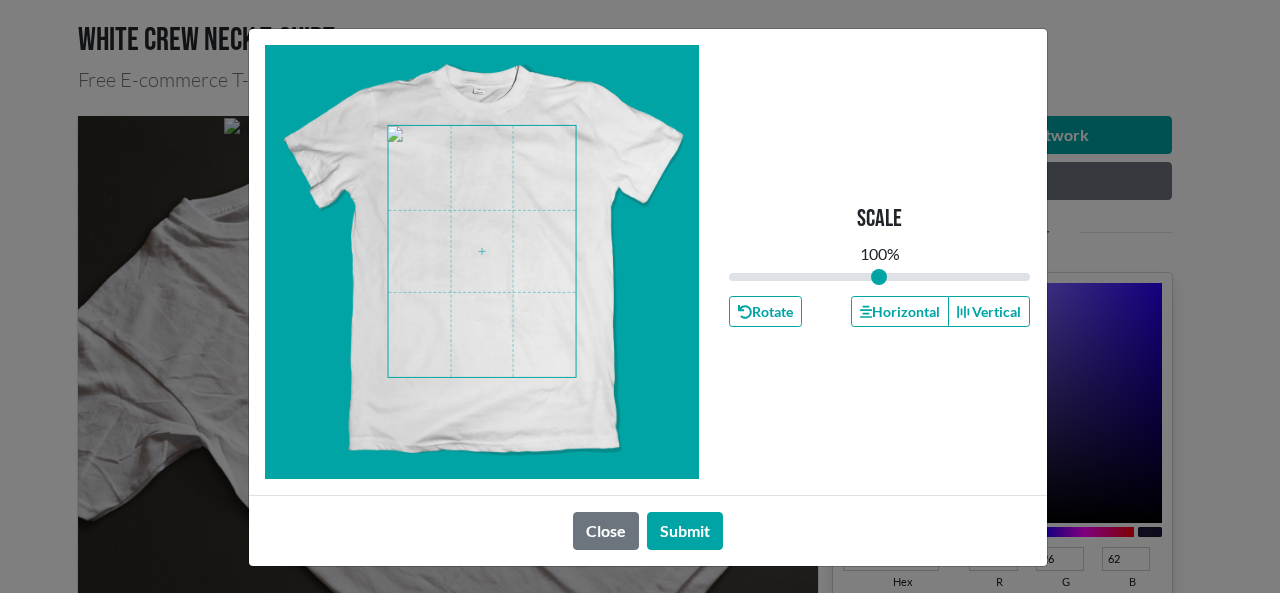click at bounding box center (482, 251) 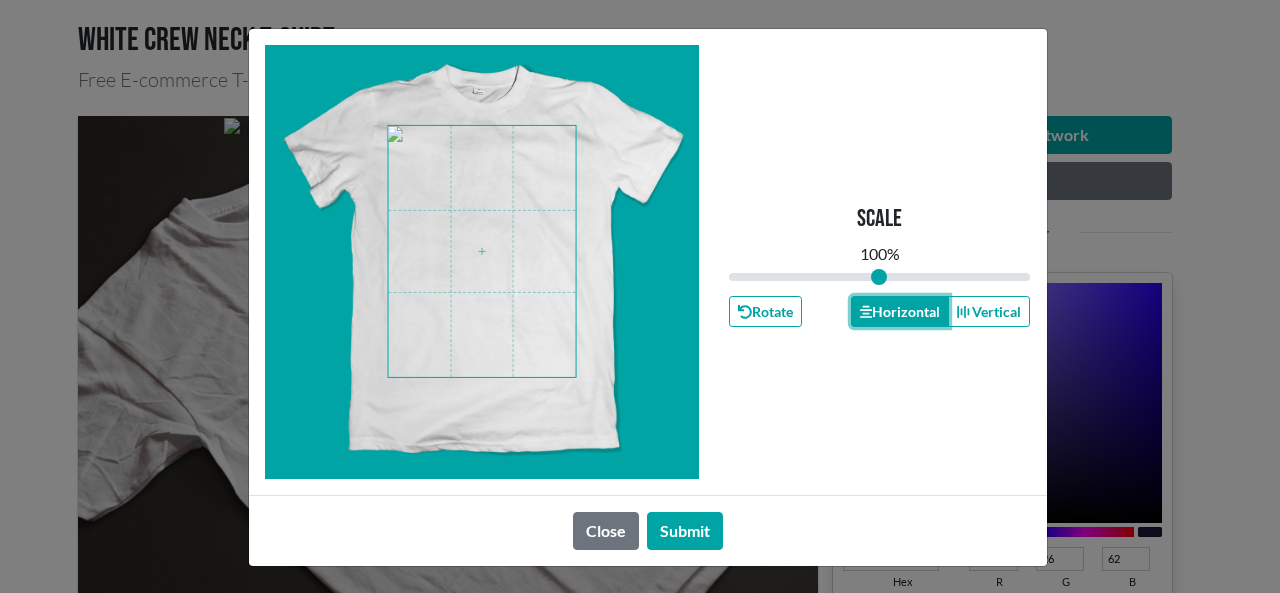 click on "Horizontal" at bounding box center [900, 311] 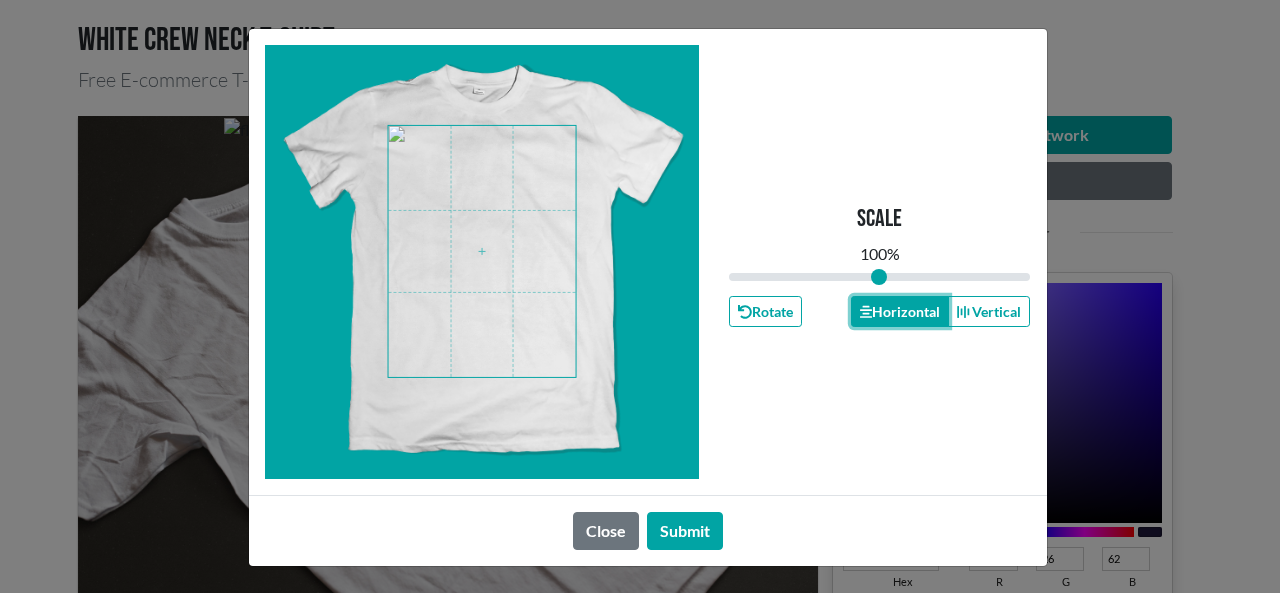click on "Horizontal" at bounding box center [900, 311] 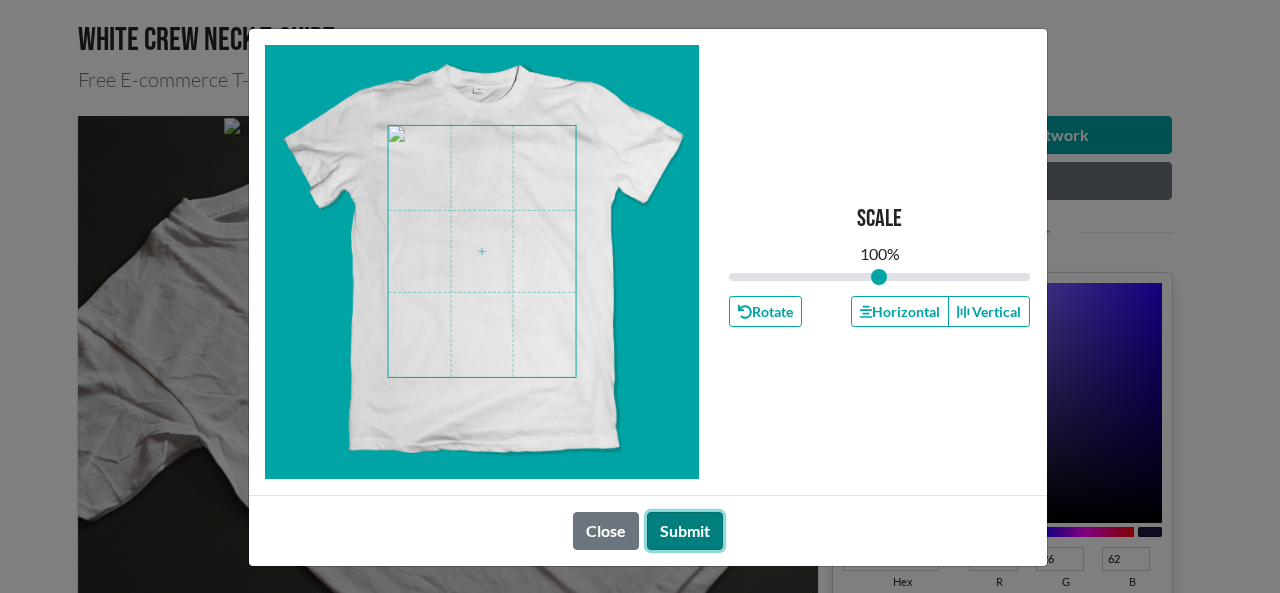 click on "Submit" at bounding box center (685, 531) 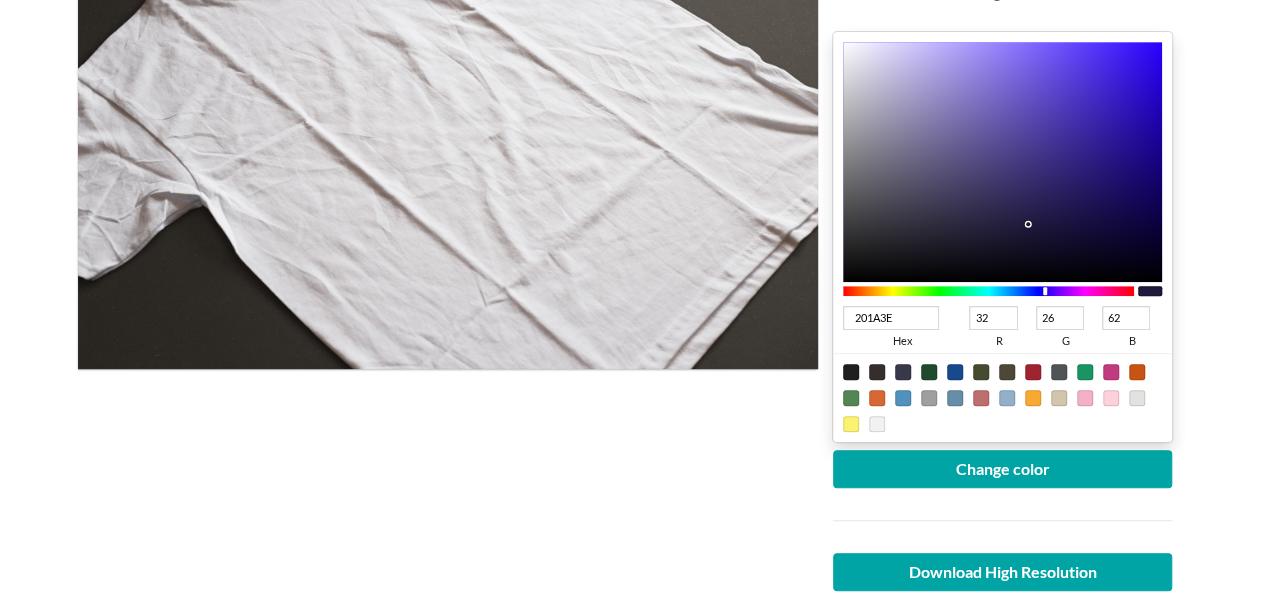 scroll, scrollTop: 400, scrollLeft: 0, axis: vertical 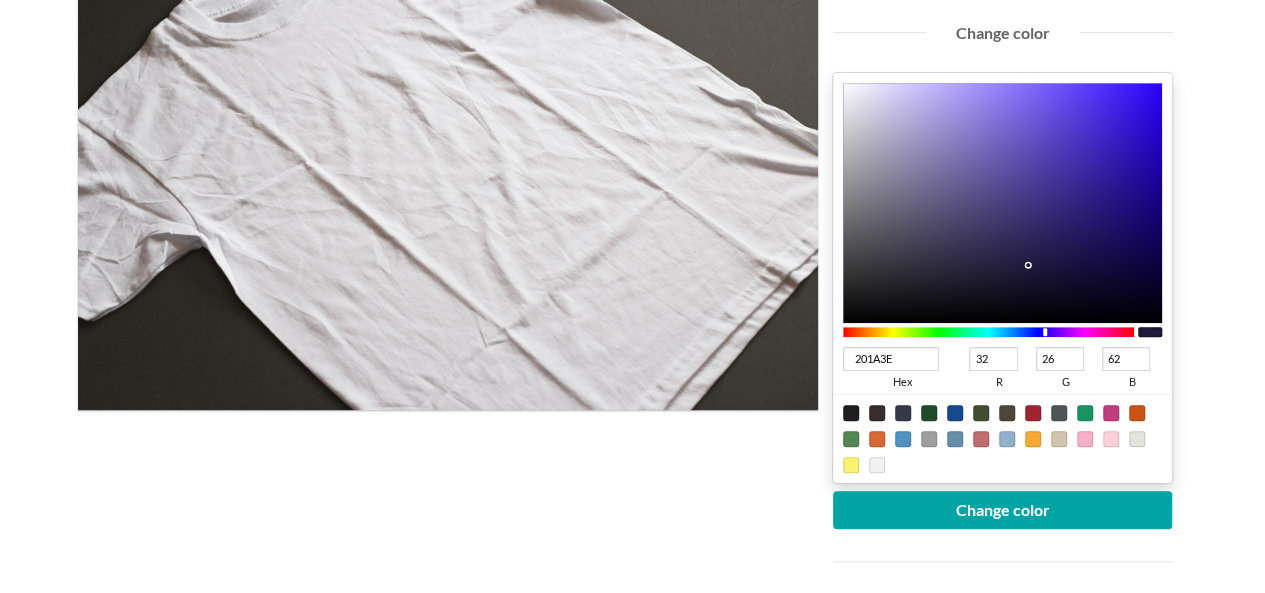click at bounding box center [851, 413] 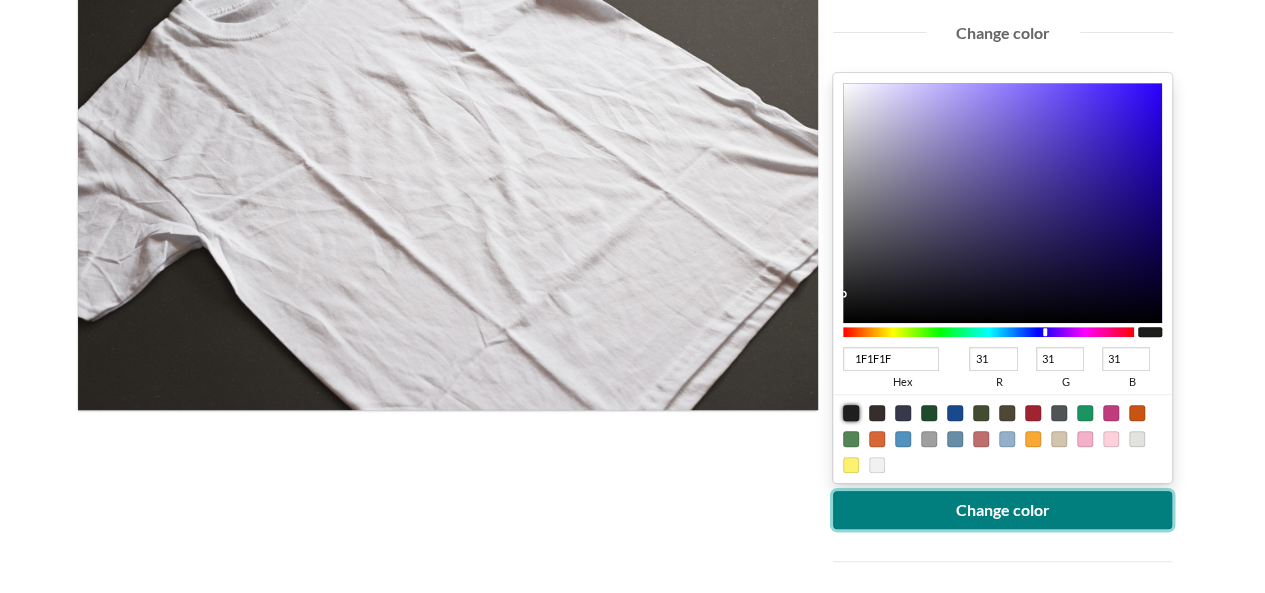 click on "Change color" at bounding box center [1003, 510] 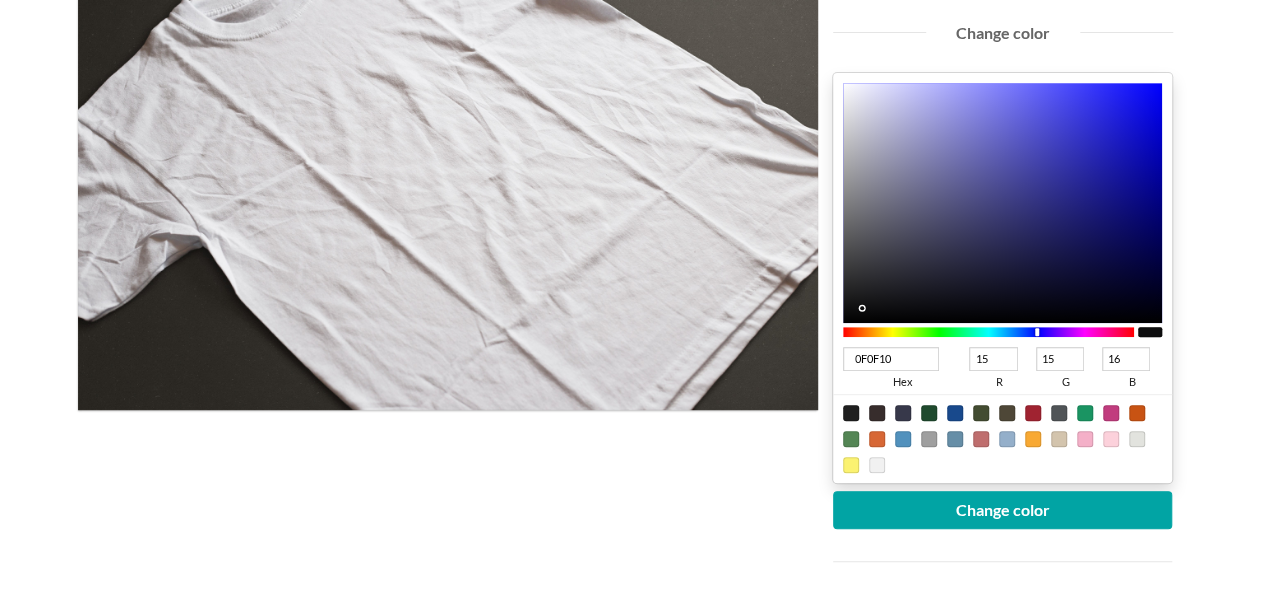 click at bounding box center (1003, 203) 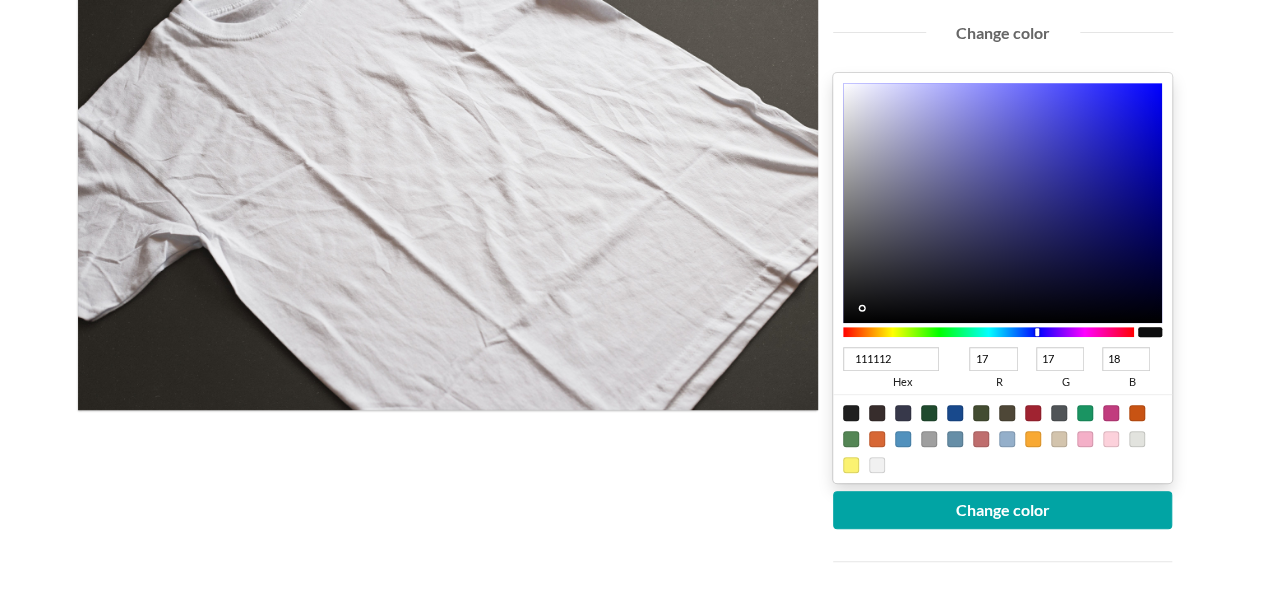 click at bounding box center (1003, 203) 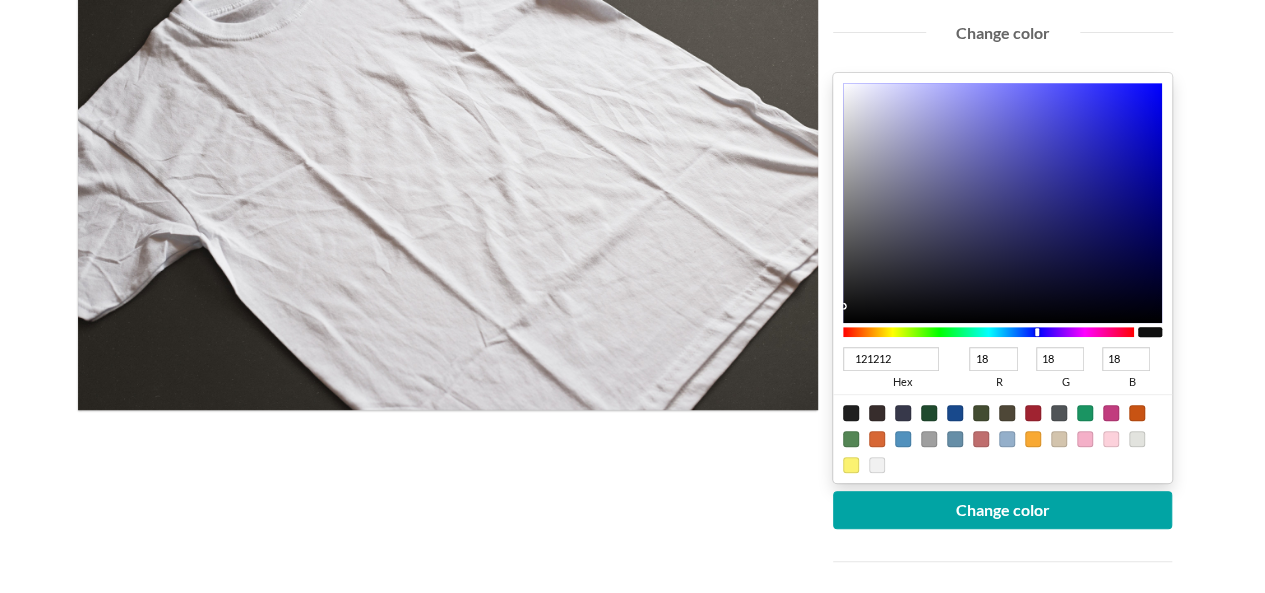 click at bounding box center (1003, 203) 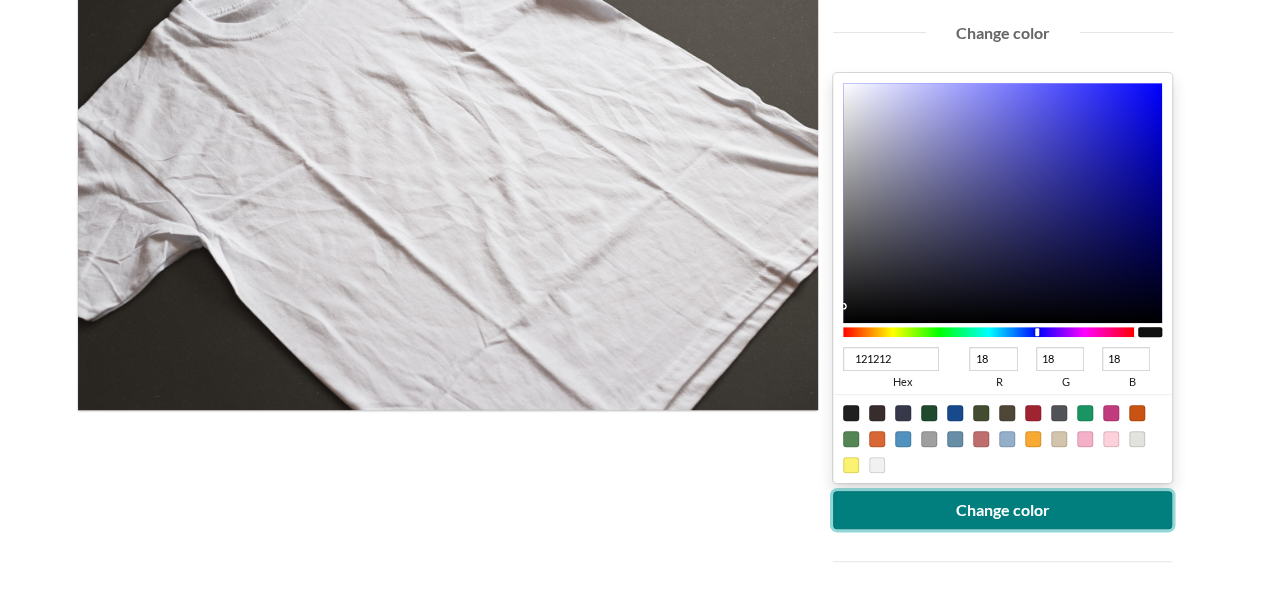 click on "Change color" at bounding box center [1003, 510] 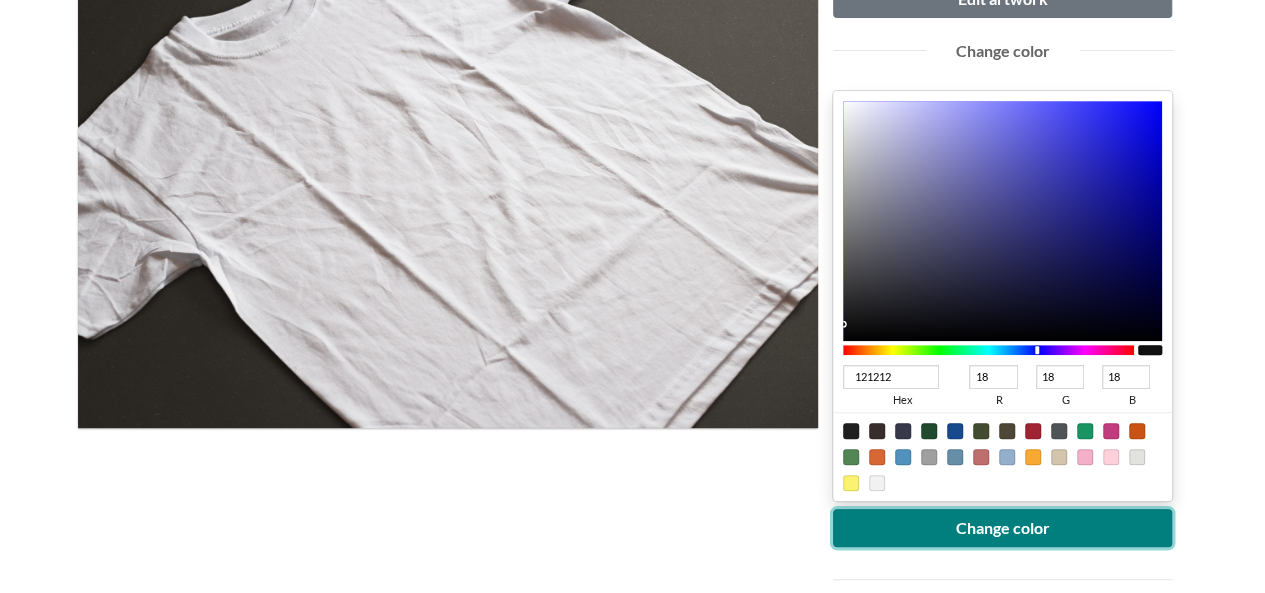 scroll, scrollTop: 600, scrollLeft: 0, axis: vertical 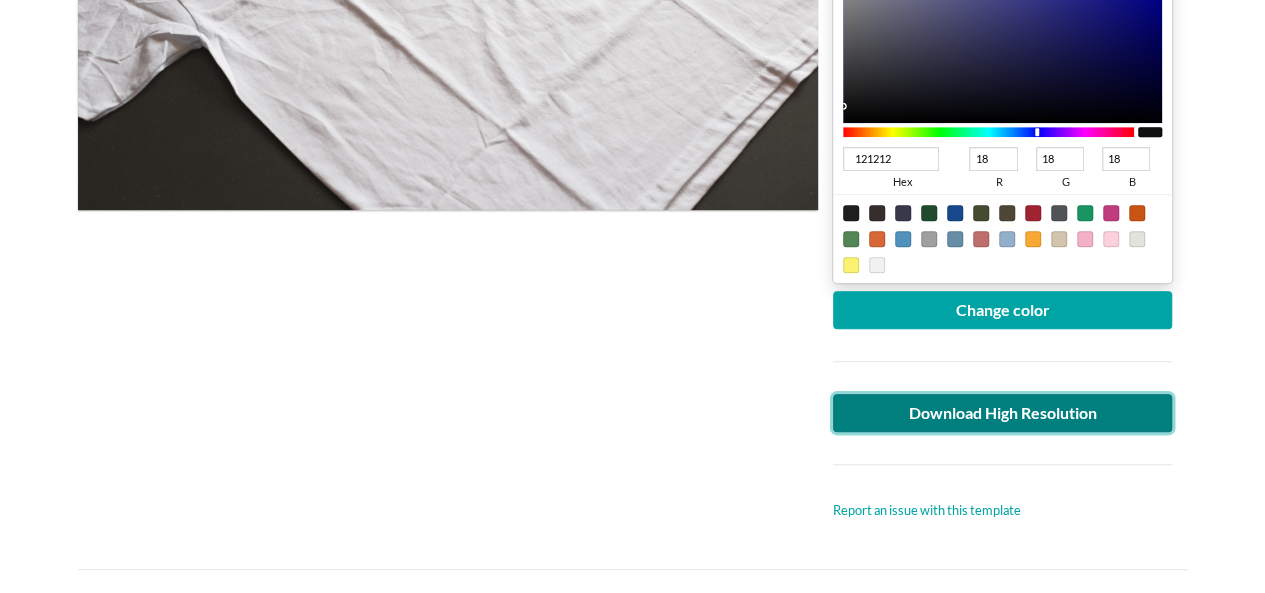 click on "Download High Resolution" at bounding box center [1003, 413] 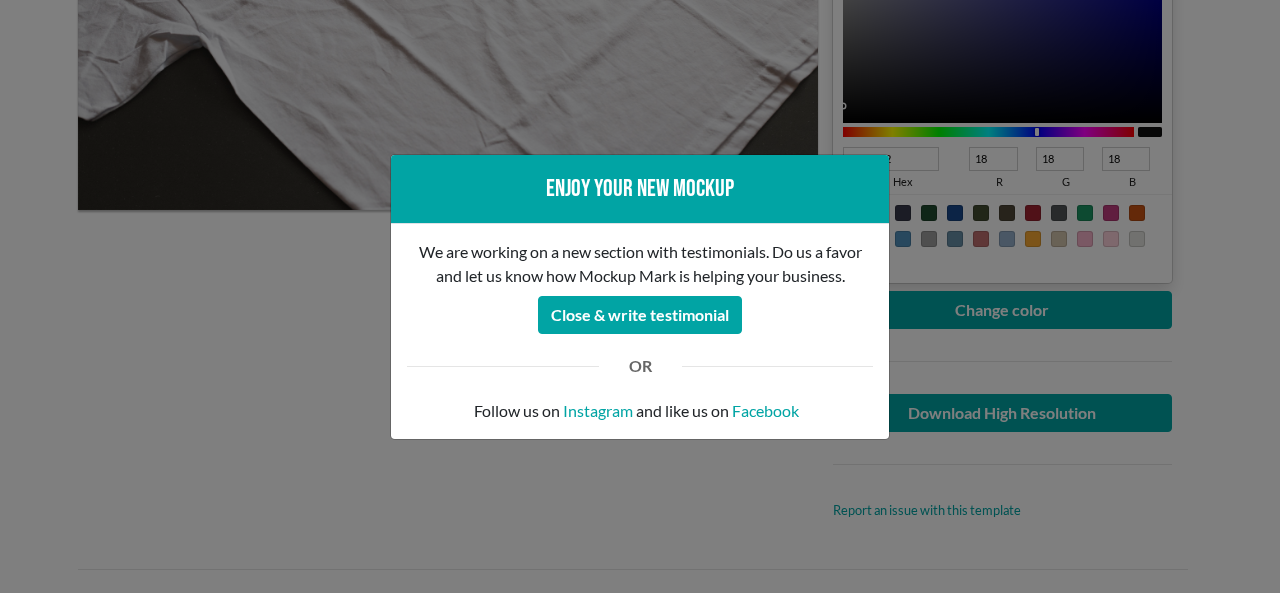 click on "Enjoy your new mockup We are working on a new section with testimonials. Do us a favor and let us know how Mockup Mark is helping your business. Close & write testimonial OR Follow us on   Instagram   and like us on   Facebook" at bounding box center [640, 296] 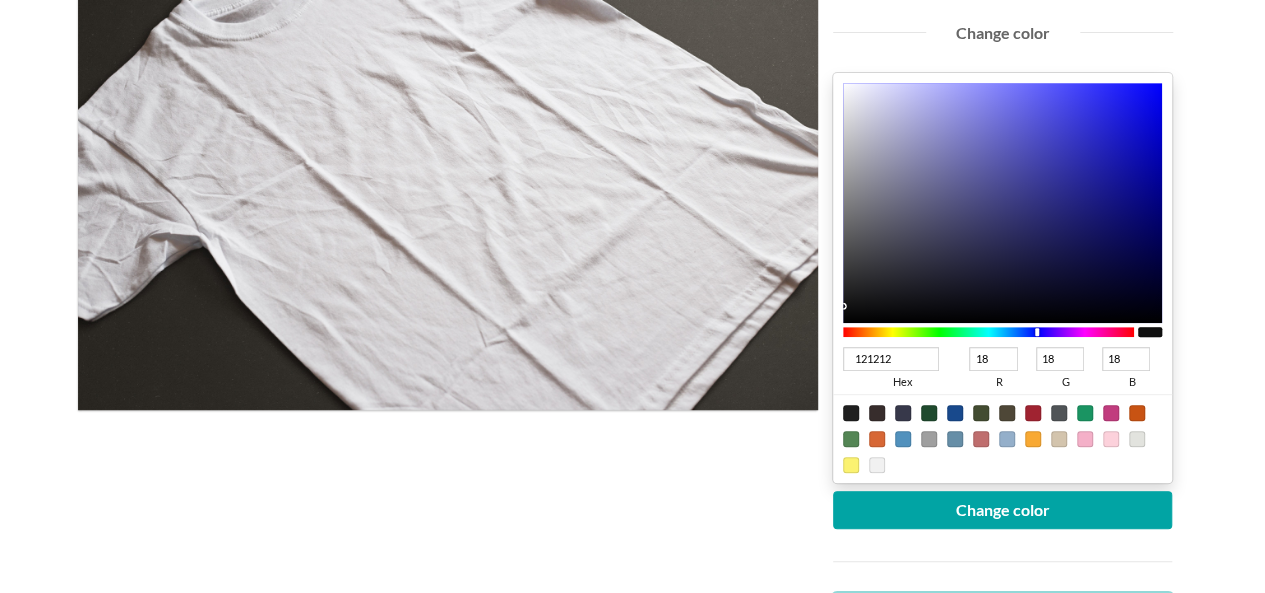 scroll, scrollTop: 200, scrollLeft: 0, axis: vertical 